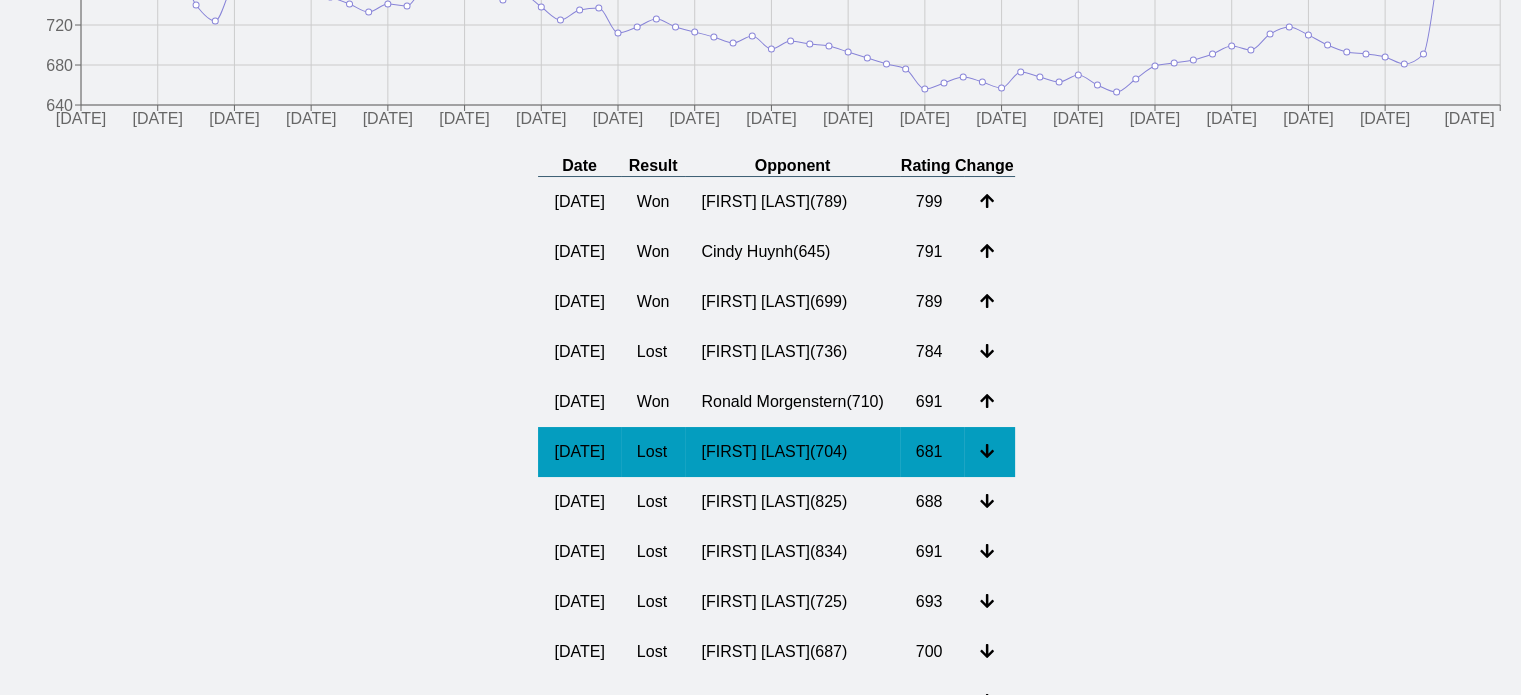 scroll, scrollTop: 360, scrollLeft: 0, axis: vertical 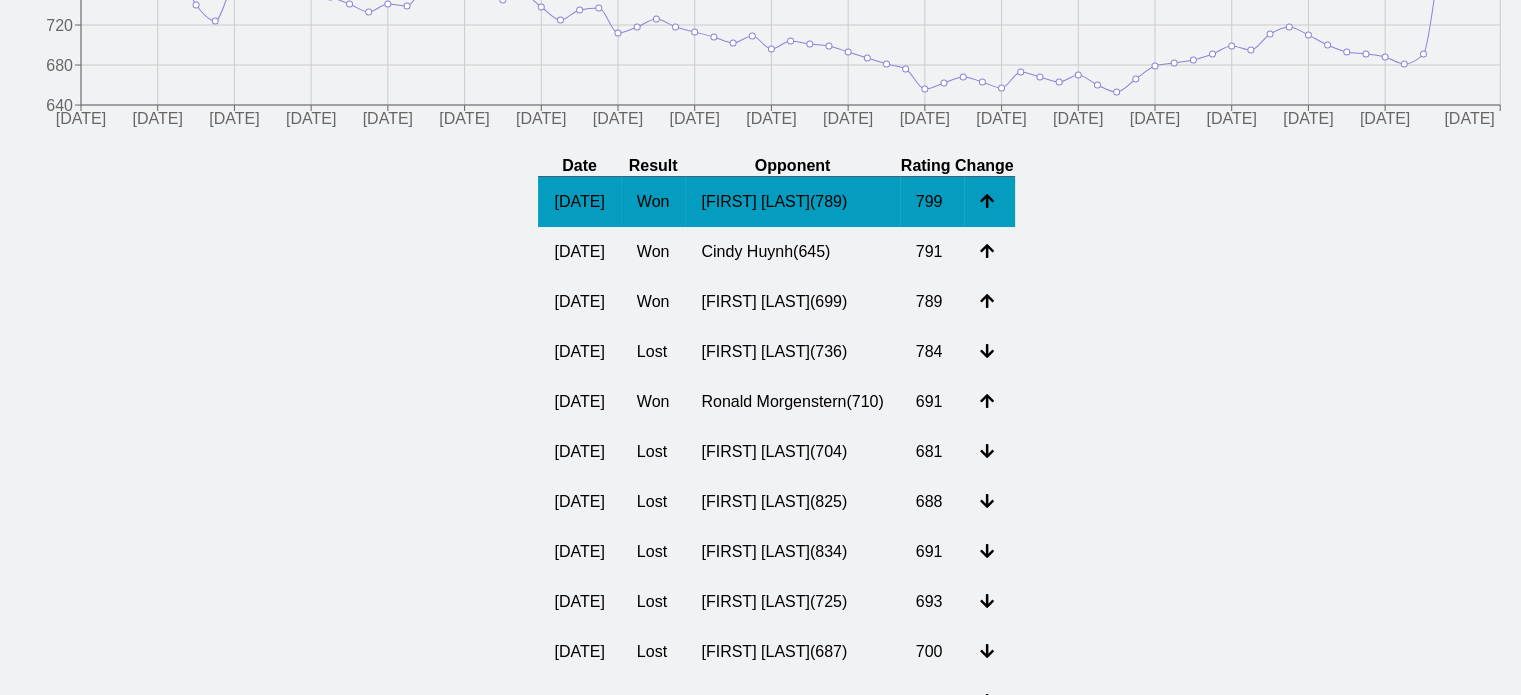 click on "[FIRST] [LAST]  ( [NUMBER] )" at bounding box center (792, 202) 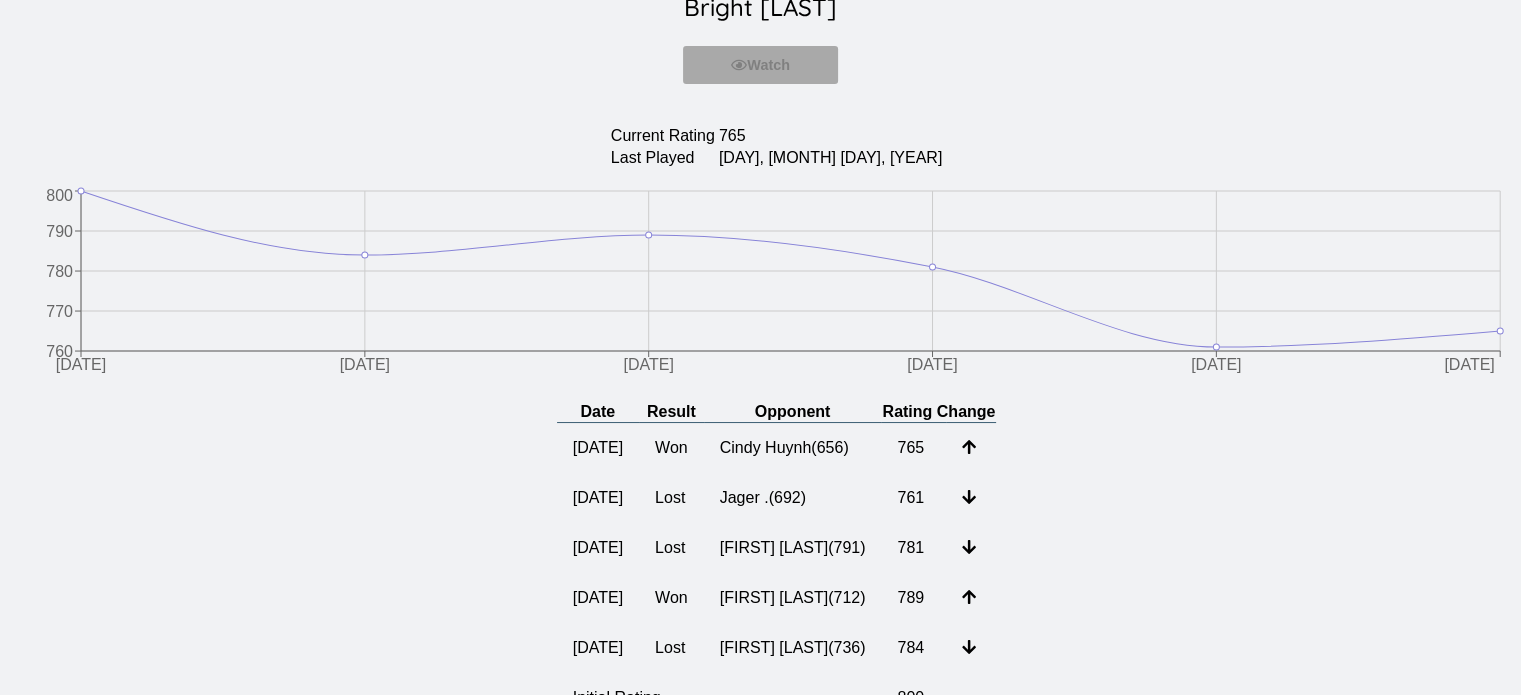 scroll, scrollTop: 162, scrollLeft: 0, axis: vertical 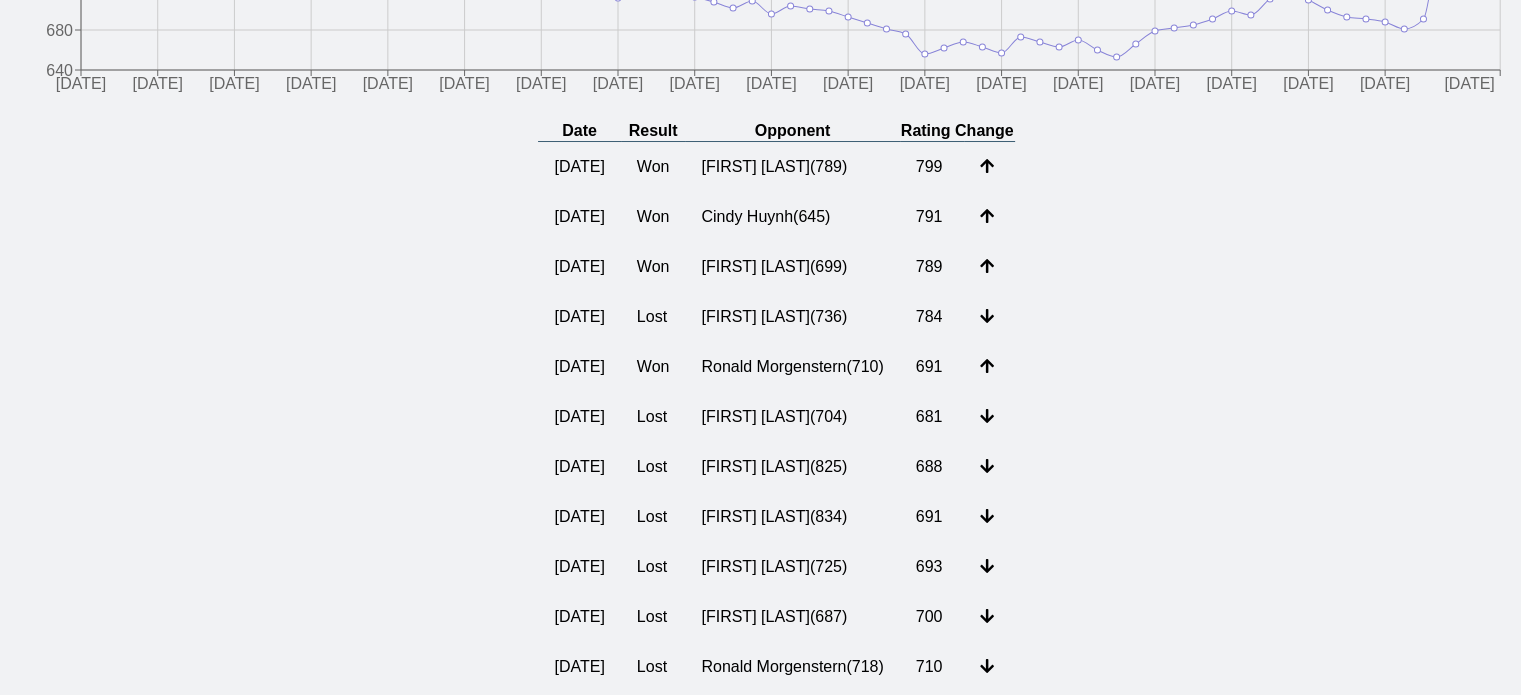 click on "Date Result Opponent Rating Change [DATE] Won [FIRST] [LAST]  ( [NUMBER] ) [NUMBER] [DATE] Won [FIRST] [LAST]  ( [NUMBER] ) [NUMBER] [DATE] Won [FIRST] [LAST]  ( [NUMBER] ) [NUMBER] [DATE] Lost [FIRST] [LAST]  ( [NUMBER] ) [NUMBER] [DATE] Won [FIRST] [LAST]  ( [NUMBER] ) [NUMBER] [DATE] Lost [FIRST] [LAST]  ( [NUMBER] ) [NUMBER] [DATE] Lost [FIRST] [LAST]  ( [NUMBER] ) [NUMBER] [DATE] Lost [FIRST] [LAST]  ( [NUMBER] ) [NUMBER] [DATE] Lost [FIRST] [LAST]  ( [NUMBER] ) [NUMBER] [DATE] Lost [FIRST] [LAST]  ( [NUMBER] ) [NUMBER] [DATE] Lost [FIRST] [LAST]  ( [NUMBER] ) [NUMBER] [DATE] Won [FIRST] .  ( [NUMBER] ) [NUMBER] [DATE] Won [FIRST] [LAST]  ( [NUMBER] ) [NUMBER] [DATE] Lost [FIRST] [LAST]  ( [NUMBER] ) [NUMBER] [DATE] Won [FIRST] [LAST]  ( [NUMBER] ) [NUMBER] [DATE] Won [FIRST] [LAST]  ( [NUMBER] ) [NUMBER] [DATE] Won [FIRST] [LAST]  ( [NUMBER] ) [NUMBER] [DATE] Won [FIRST] [LAST]  ( [NUMBER] ) [NUMBER] [DATE] [DATE] Won [FIRST] [LAST]  ( [NUMBER] ) [NUMBER] [DATE] Won [FIRST] [LAST]  ( [NUMBER] ) [NUMBER] [DATE] Lost [FIRST] [LAST]  ( [NUMBER] ) [NUMBER] [DATE] Lost [FIRST] [LAST]  ( [NUMBER] ) [NUMBER] [DATE] Won [FIRST] [LAST]  ( [NUMBER] ) [NUMBER] [DATE] Lost [FIRST] [LAST]  ( [NUMBER] ) [NUMBER]" at bounding box center (776, 2006) 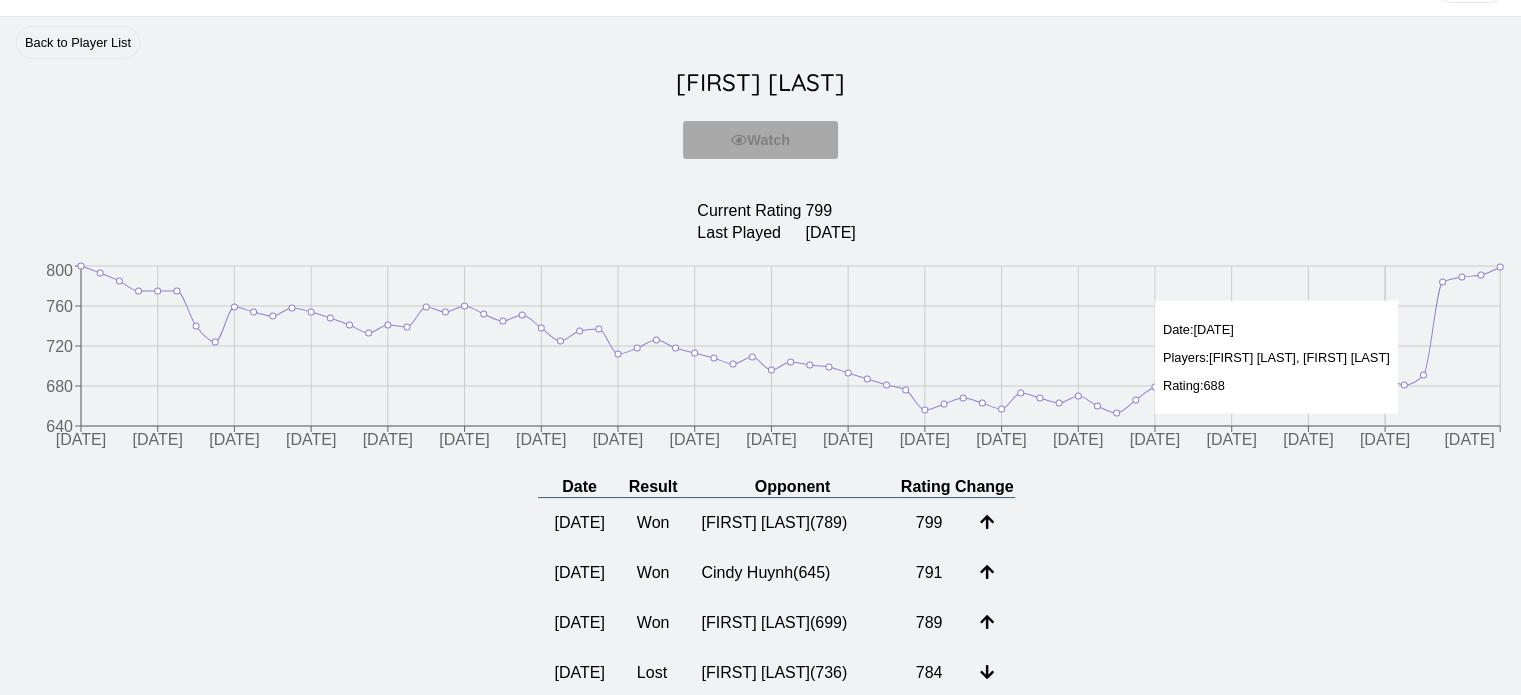scroll, scrollTop: 0, scrollLeft: 0, axis: both 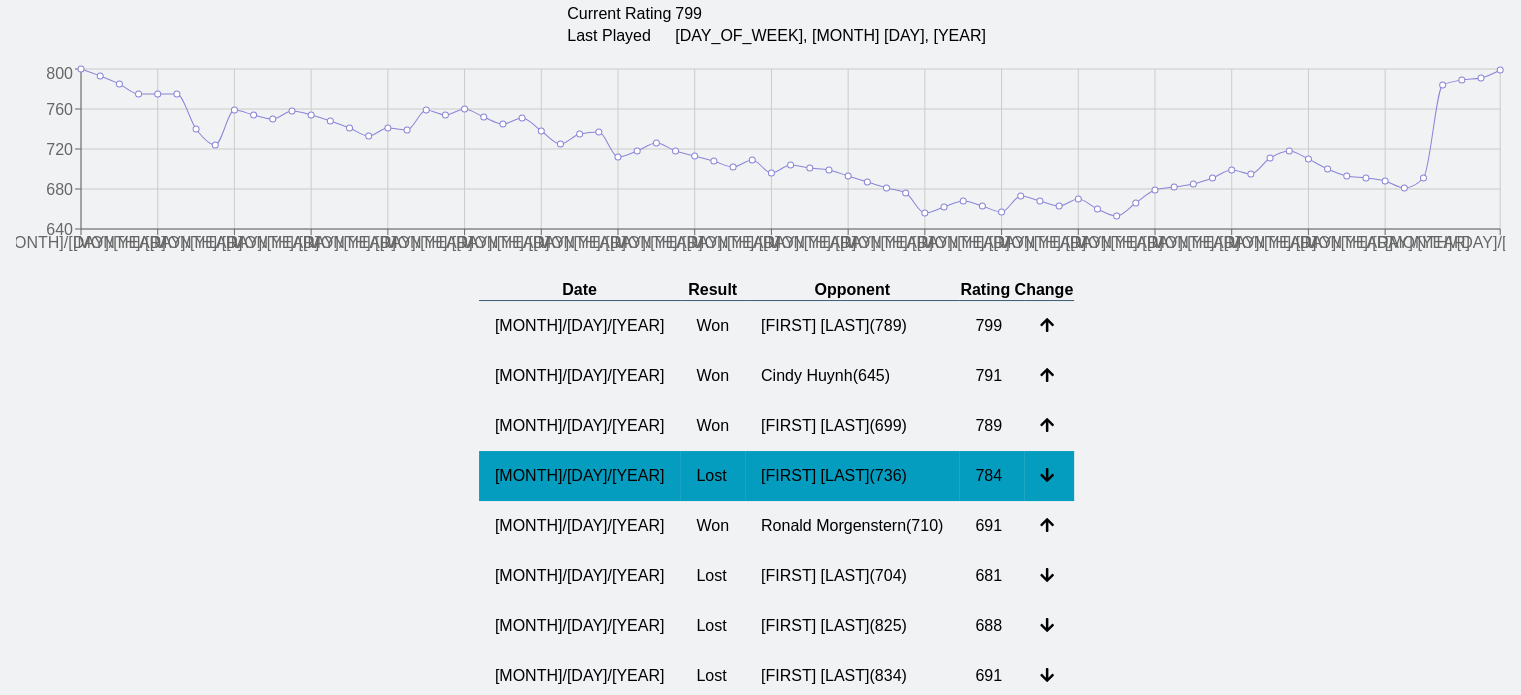 click on "[FIRST] [LAST] ( [NUMBER] )" at bounding box center (852, 326) 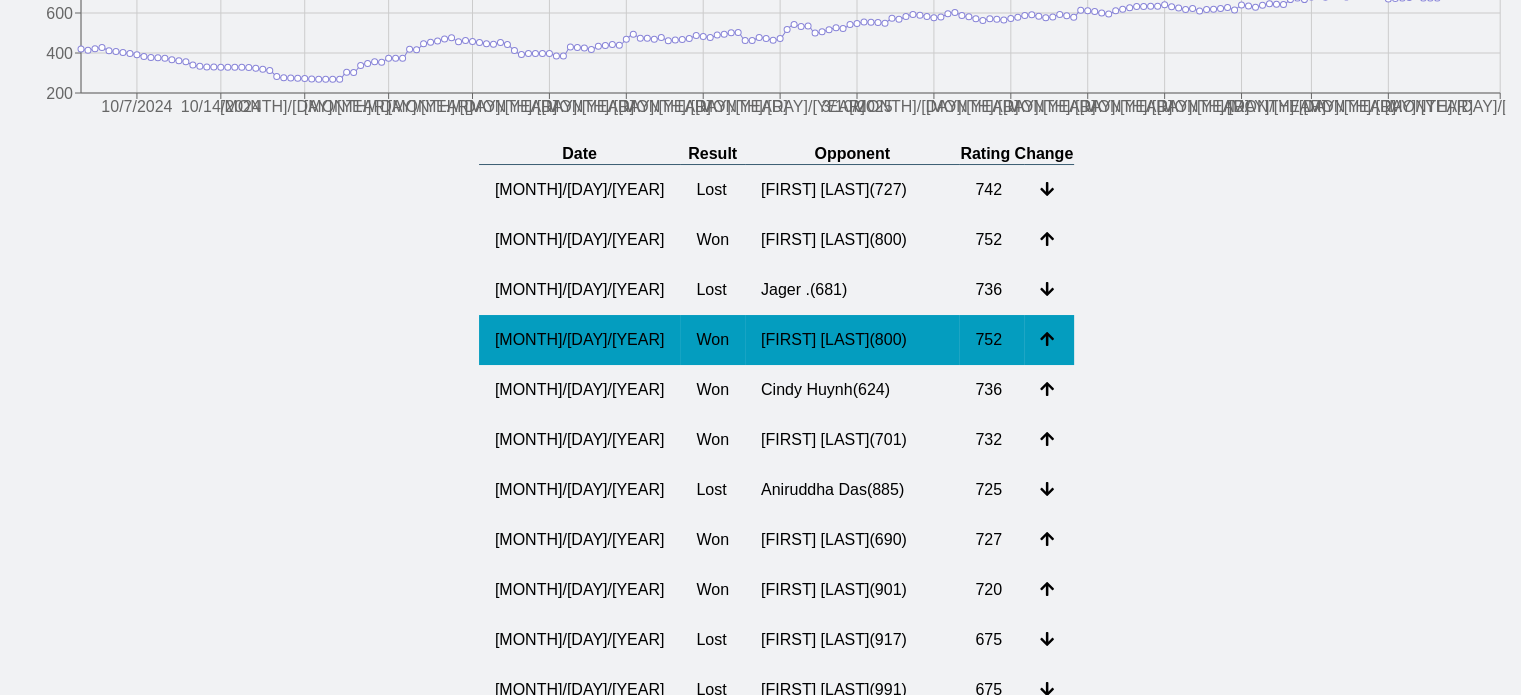 scroll, scrollTop: 388, scrollLeft: 0, axis: vertical 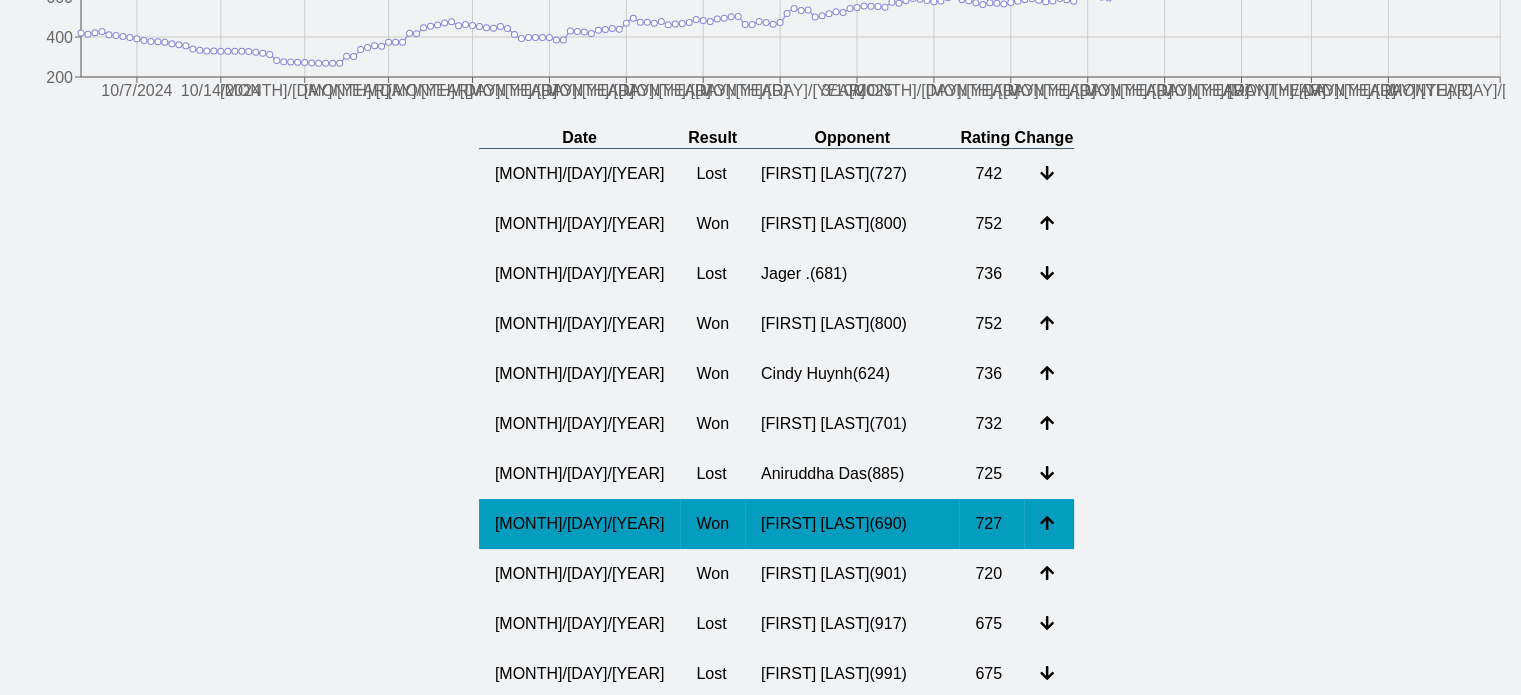 click on "[FIRST] [LAST] ( [NUMBER] )" at bounding box center (852, 174) 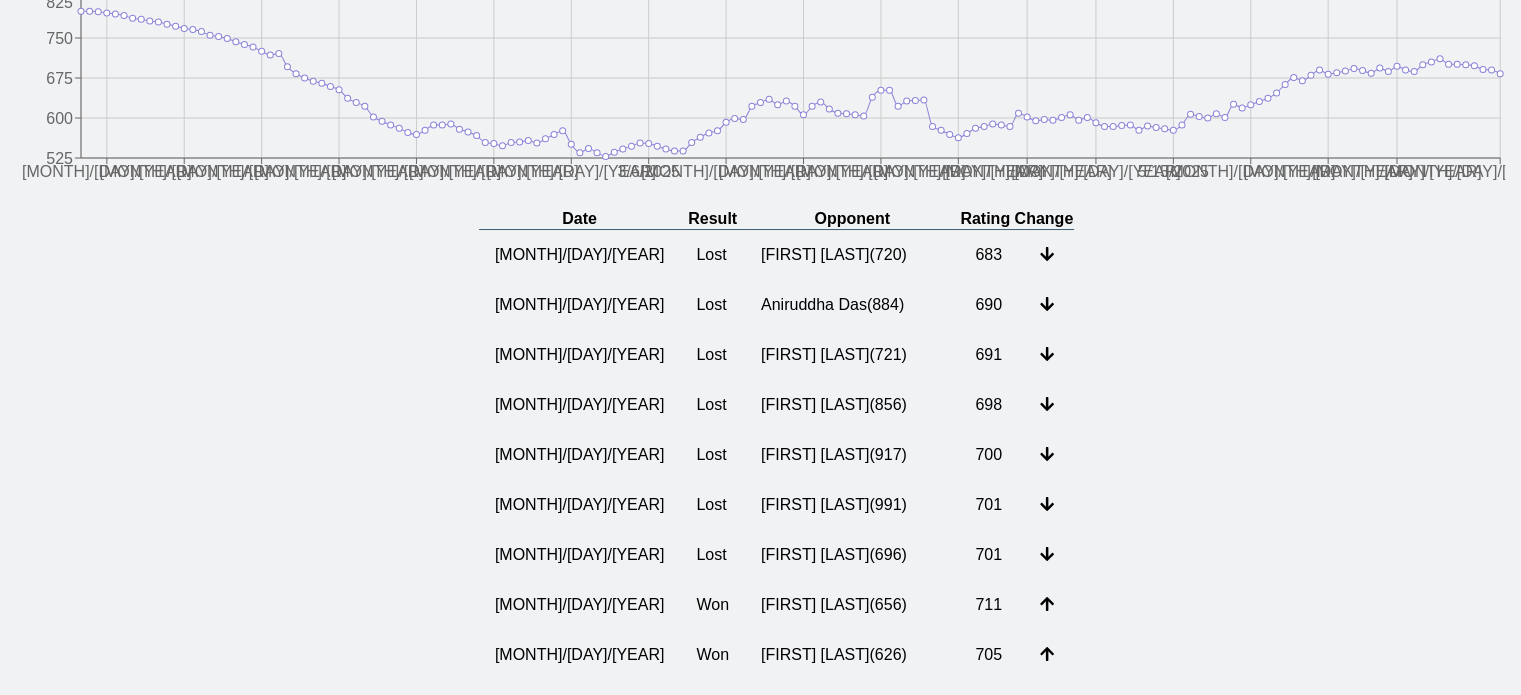 scroll, scrollTop: 310, scrollLeft: 0, axis: vertical 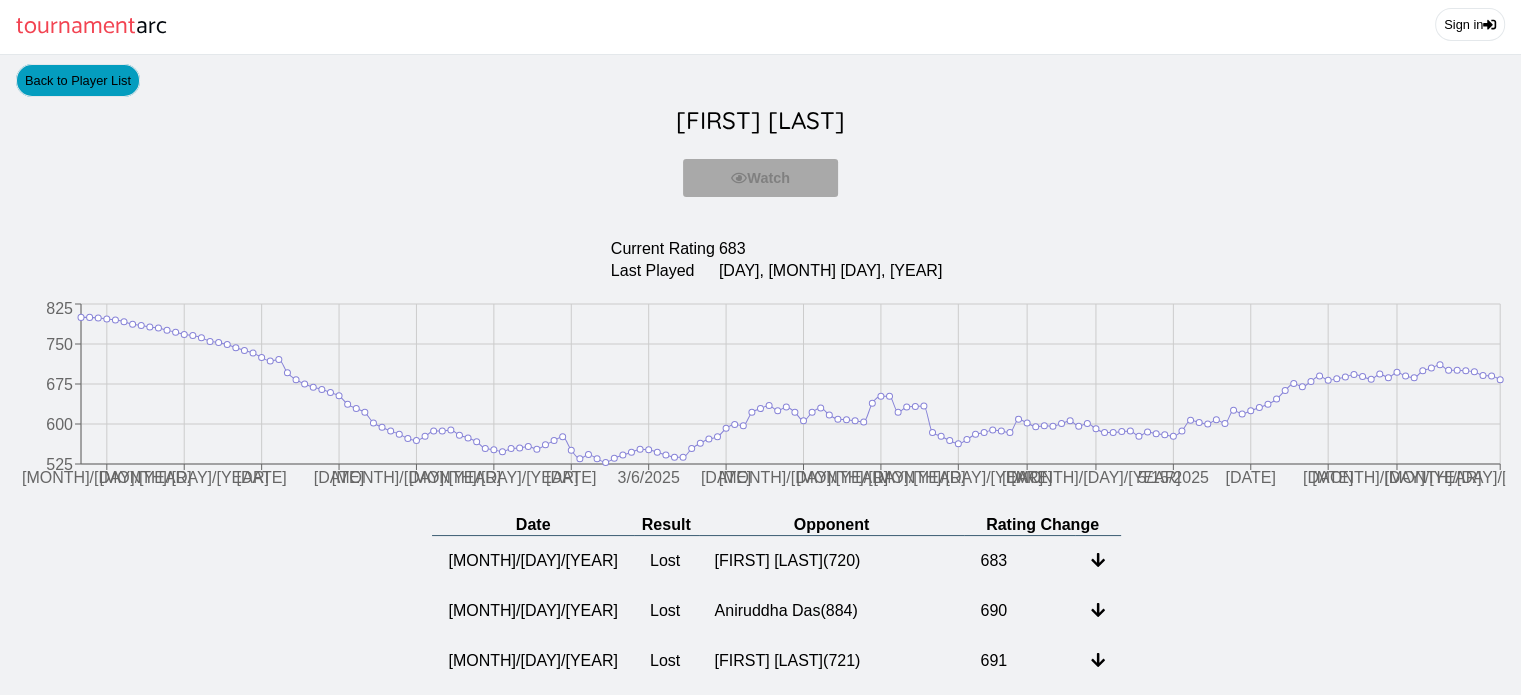 click on "Back to Player List" at bounding box center (78, 80) 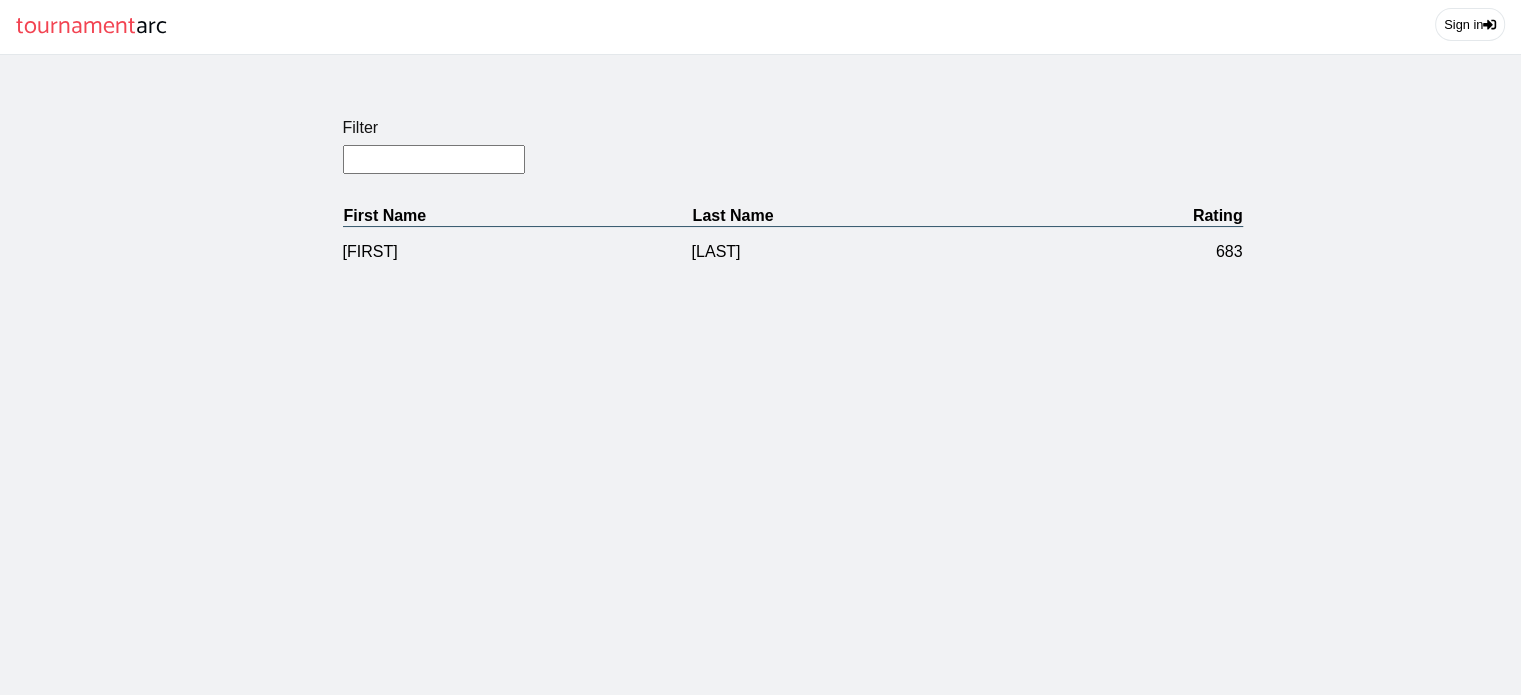 scroll, scrollTop: 0, scrollLeft: 0, axis: both 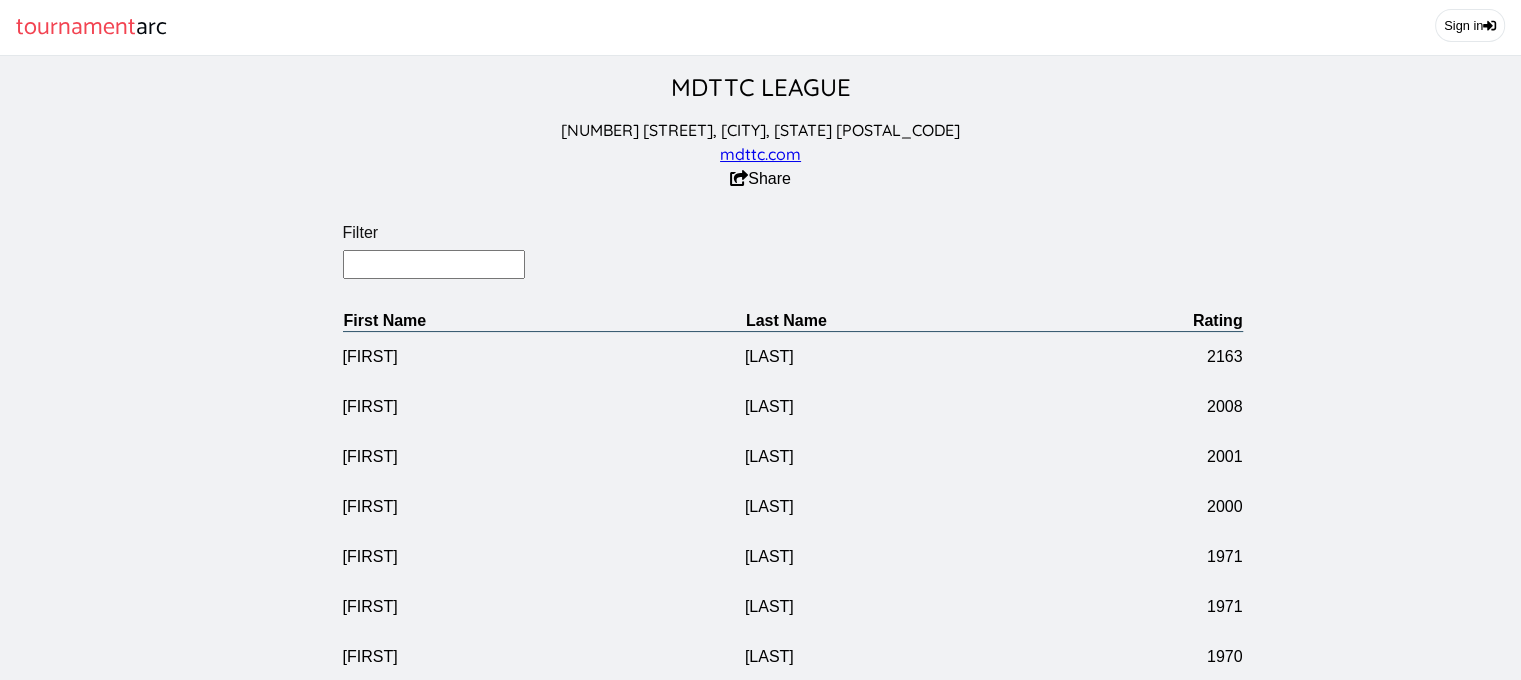 click on "Filter" at bounding box center [434, 264] 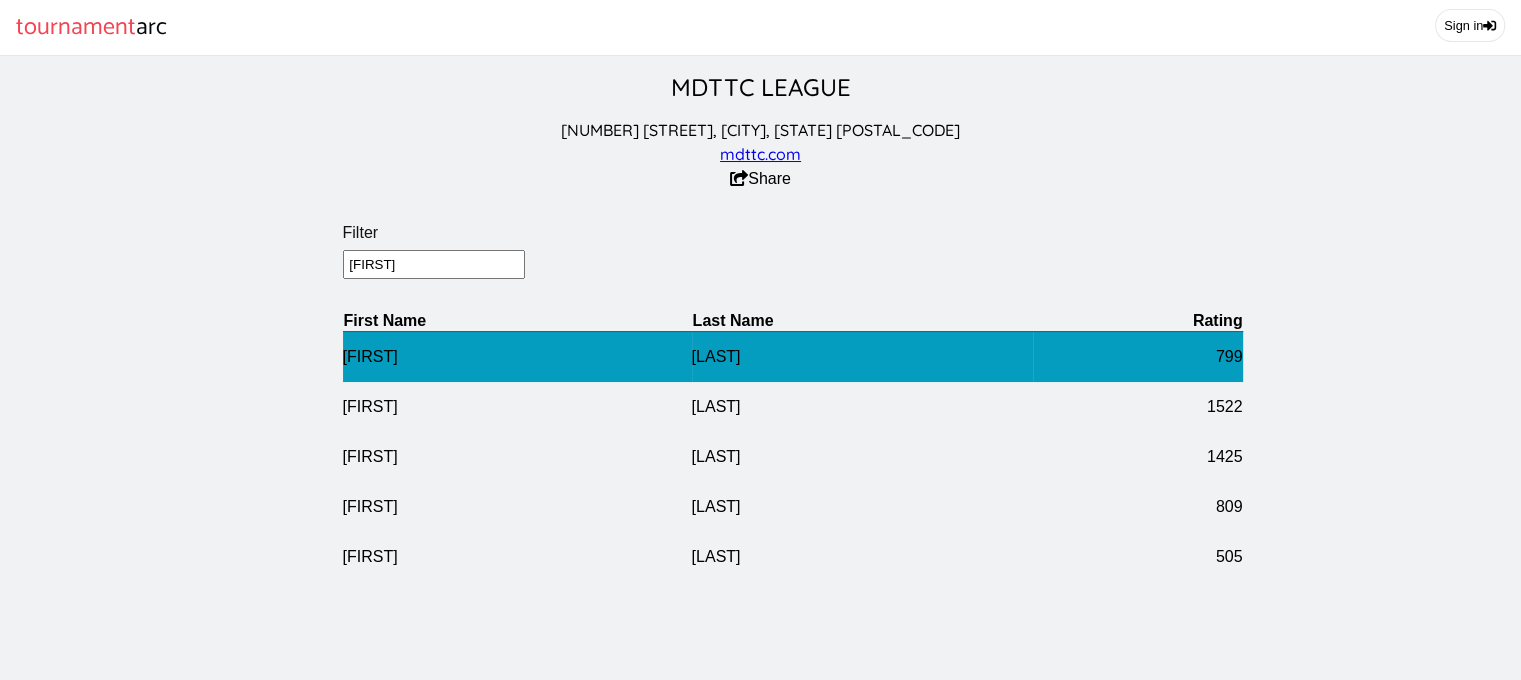 type on "[FIRST]" 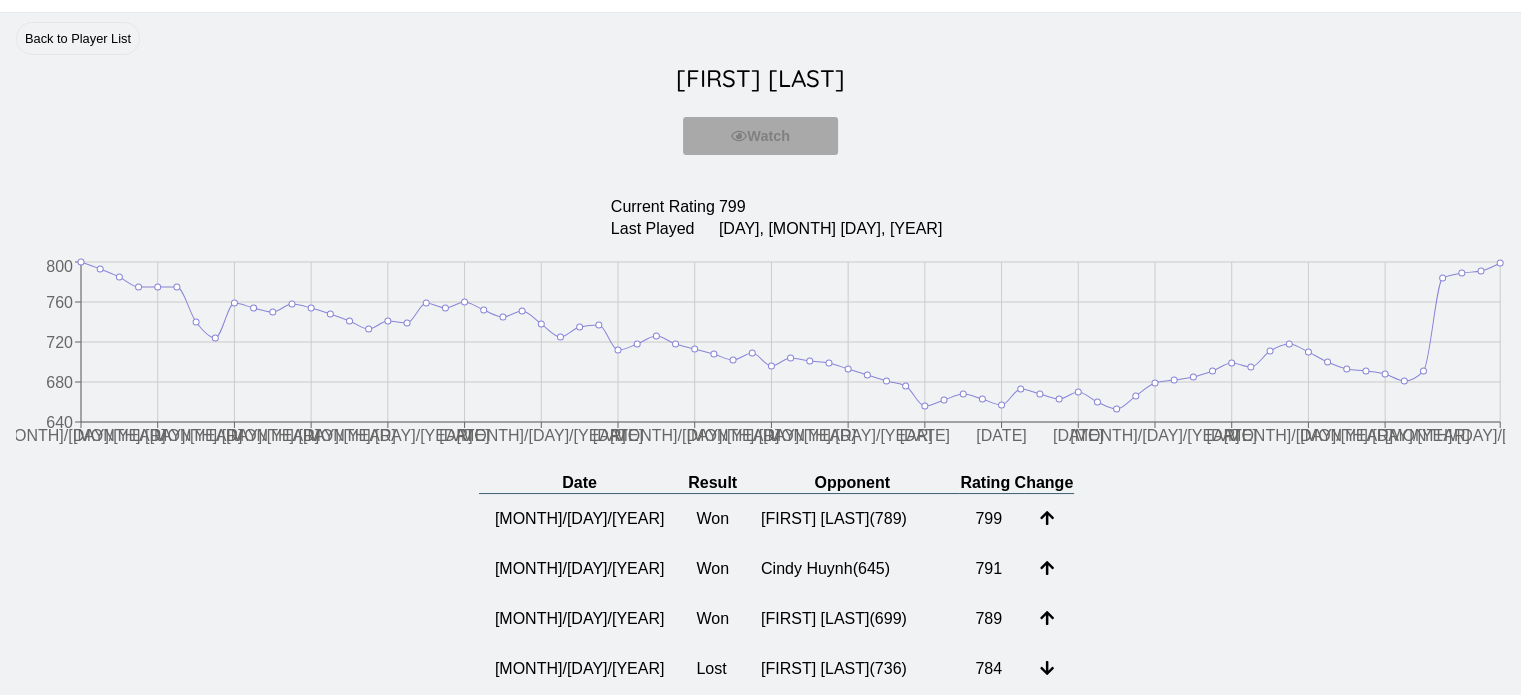 scroll, scrollTop: 51, scrollLeft: 0, axis: vertical 